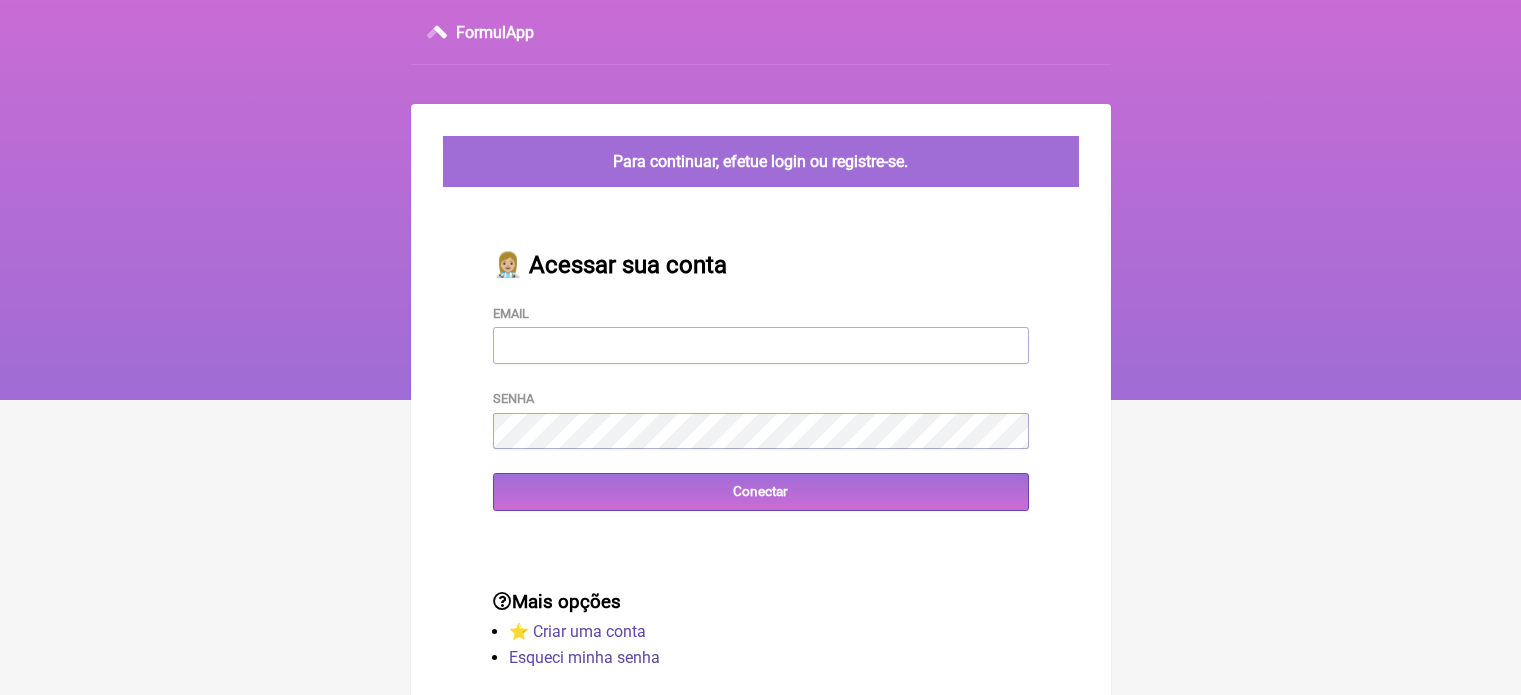 scroll, scrollTop: 0, scrollLeft: 0, axis: both 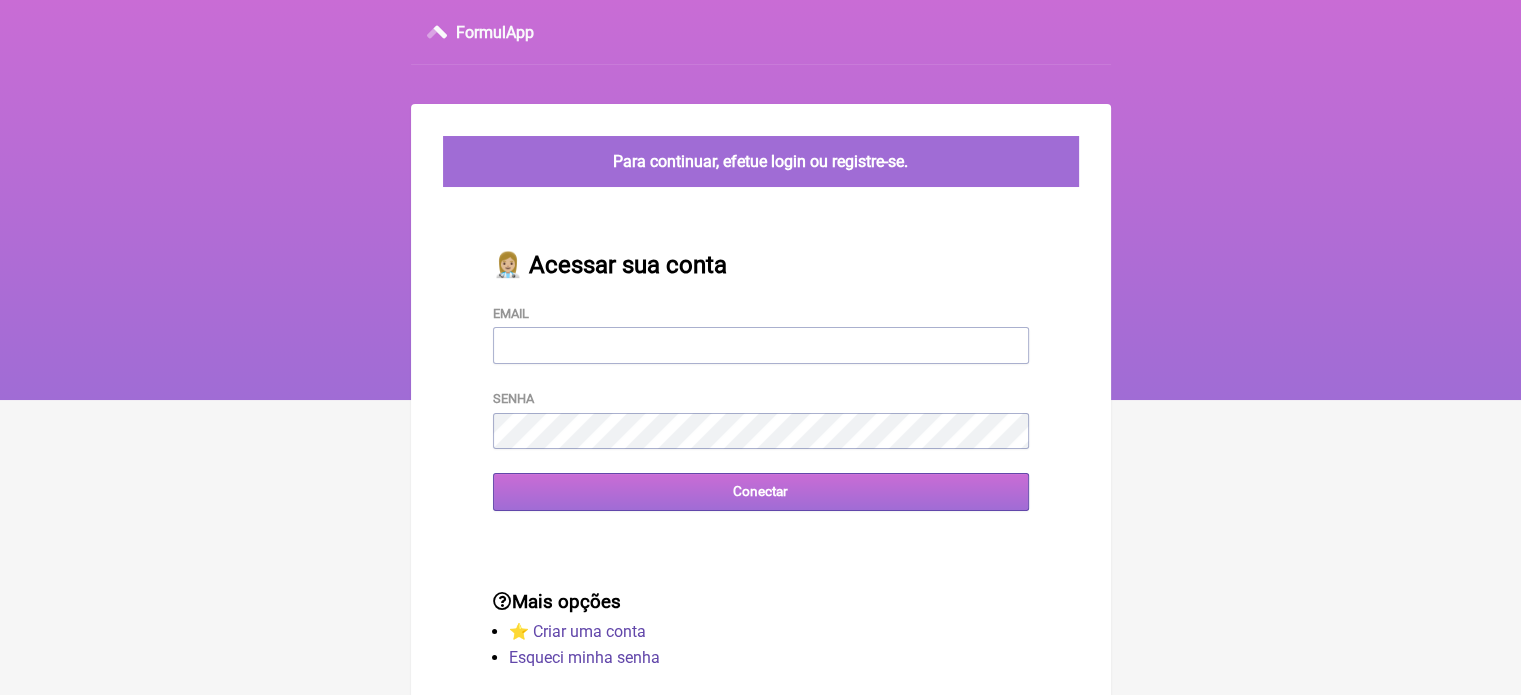 type on "vini_paschoal@yahoo.com.br" 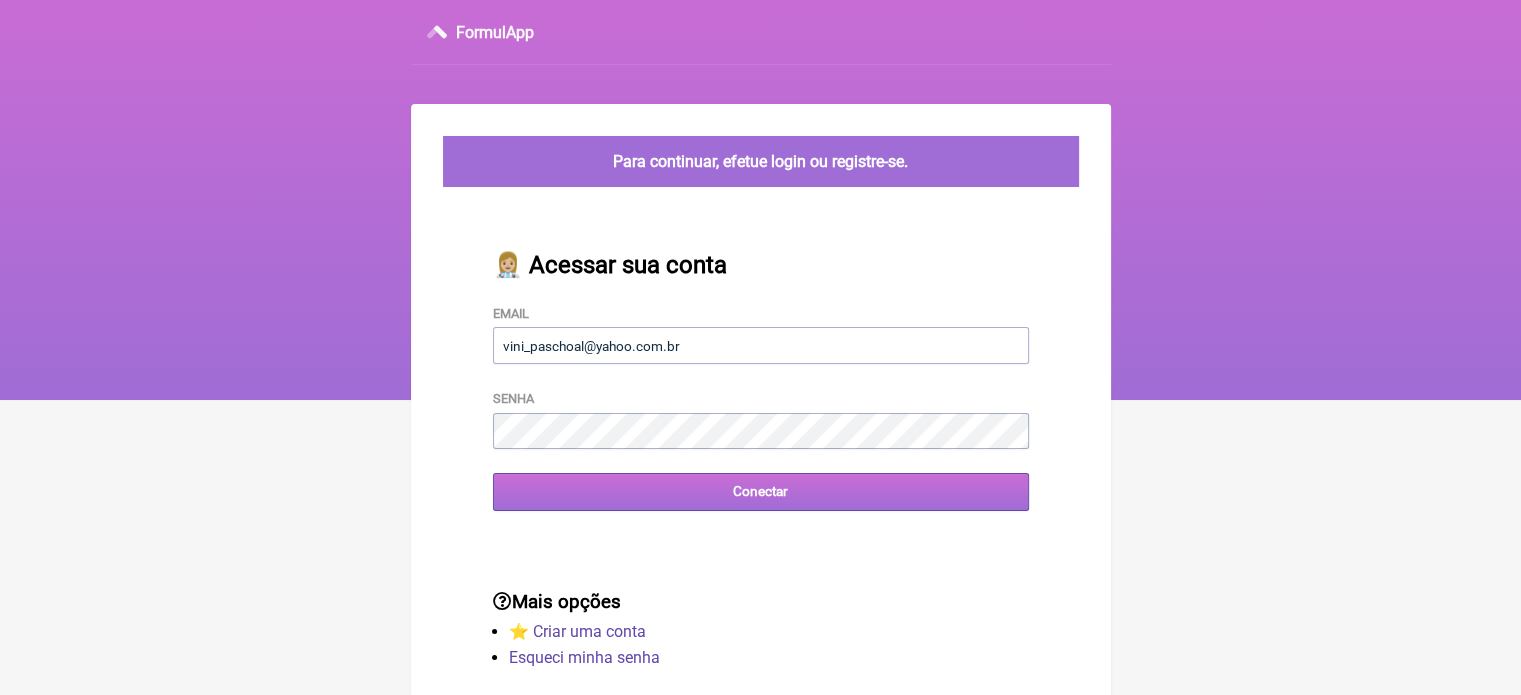 click on "Conectar" at bounding box center [761, 491] 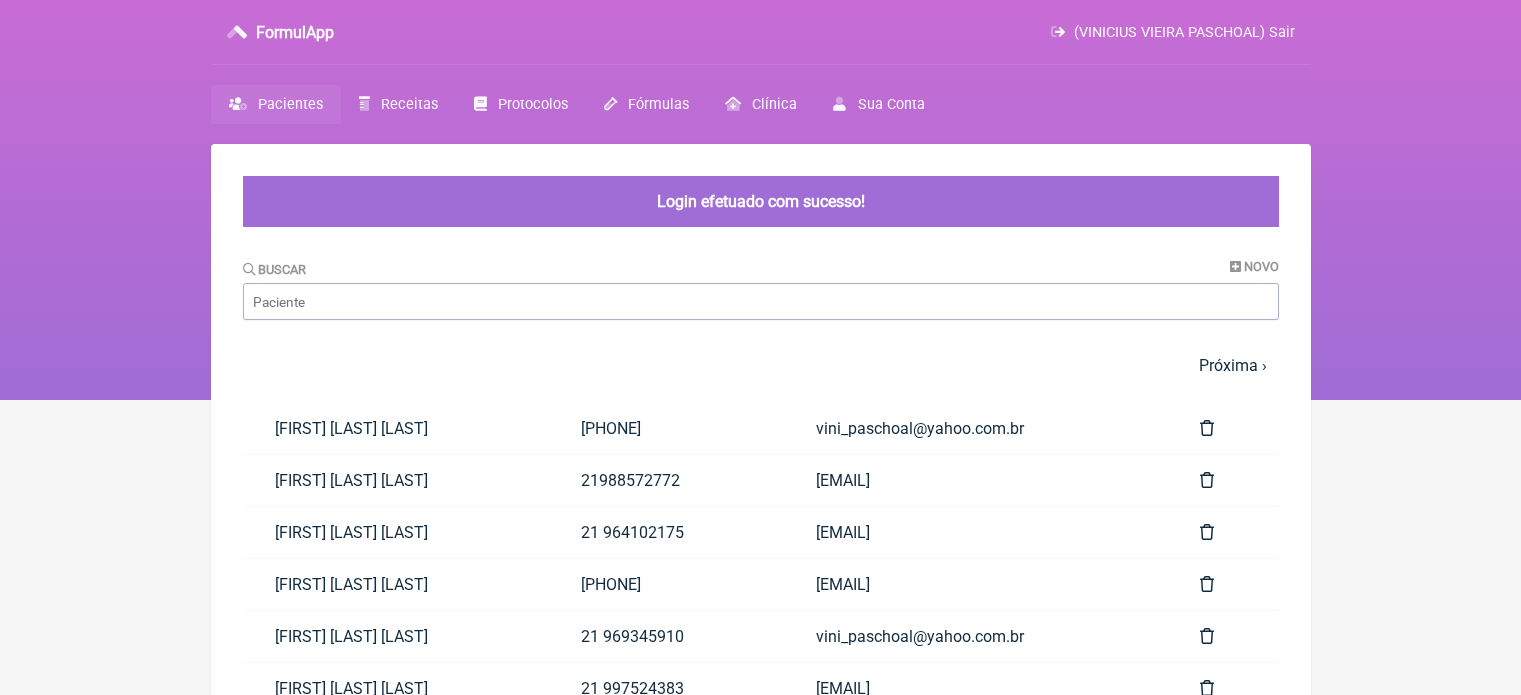scroll, scrollTop: 0, scrollLeft: 0, axis: both 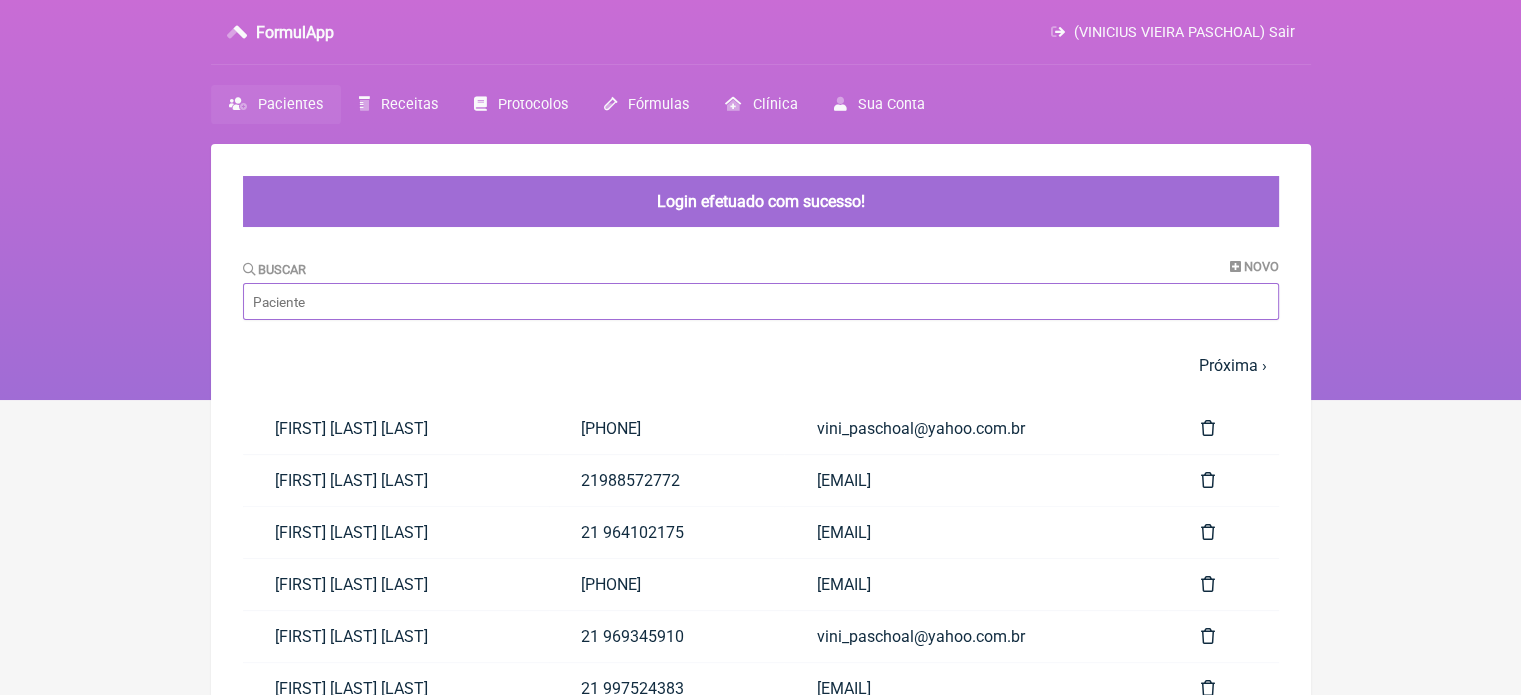 click on "Buscar" at bounding box center (761, 301) 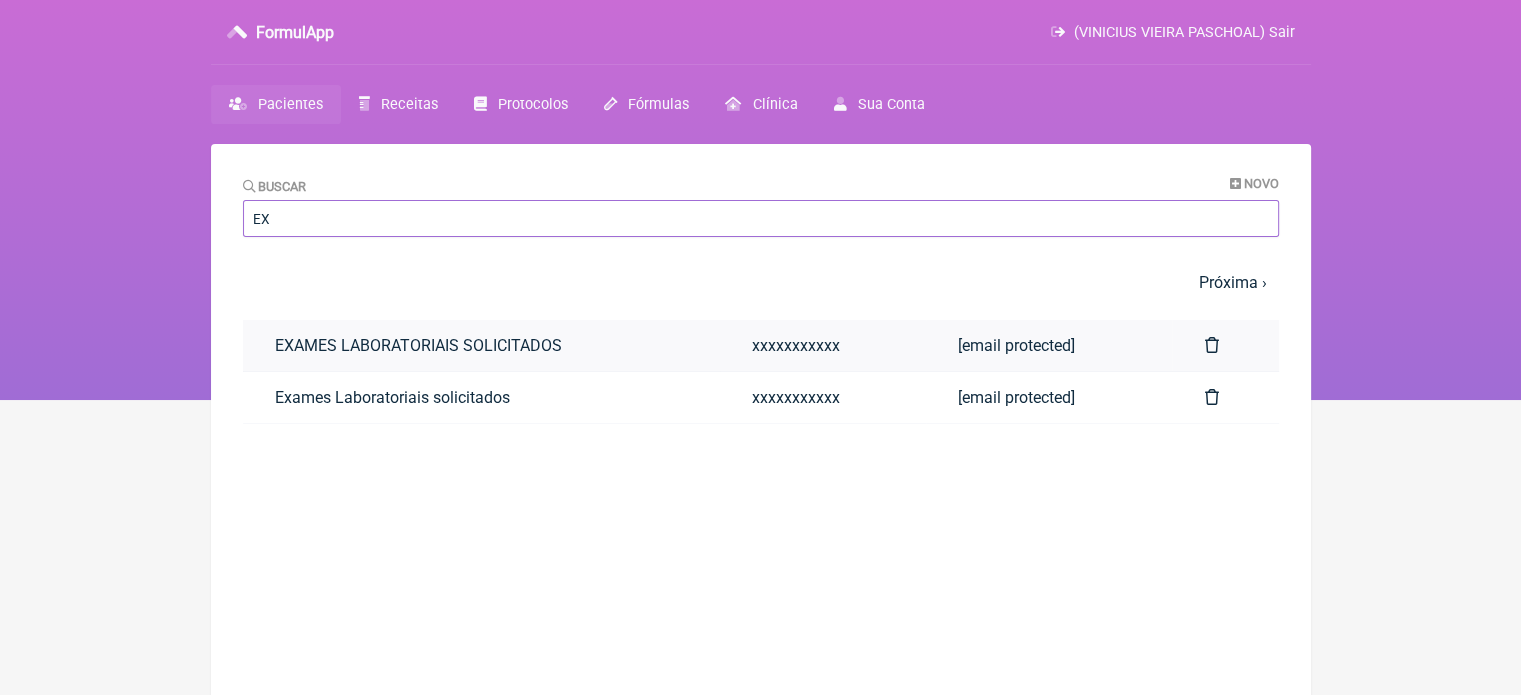 type on "EX" 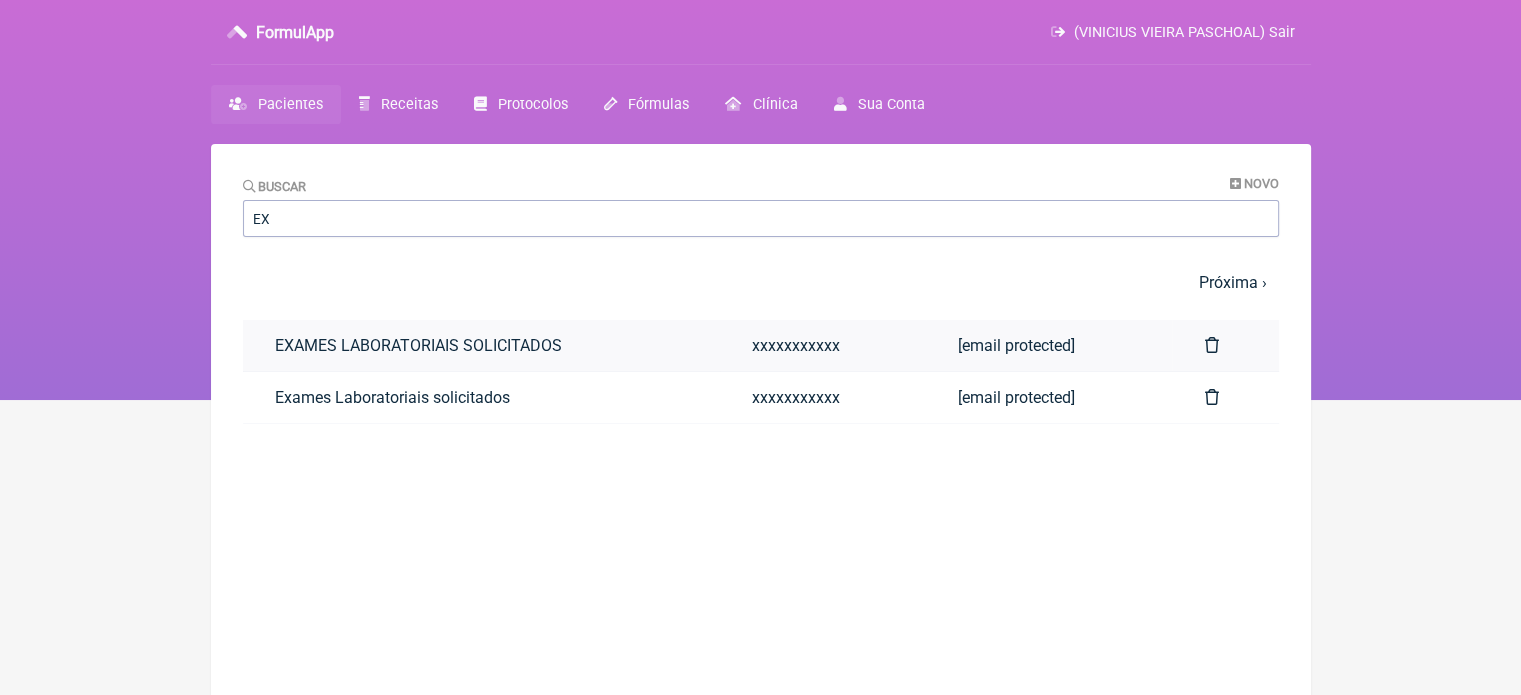 click on "EXAMES LABORATORIAIS SOLICITADOS" at bounding box center (481, 345) 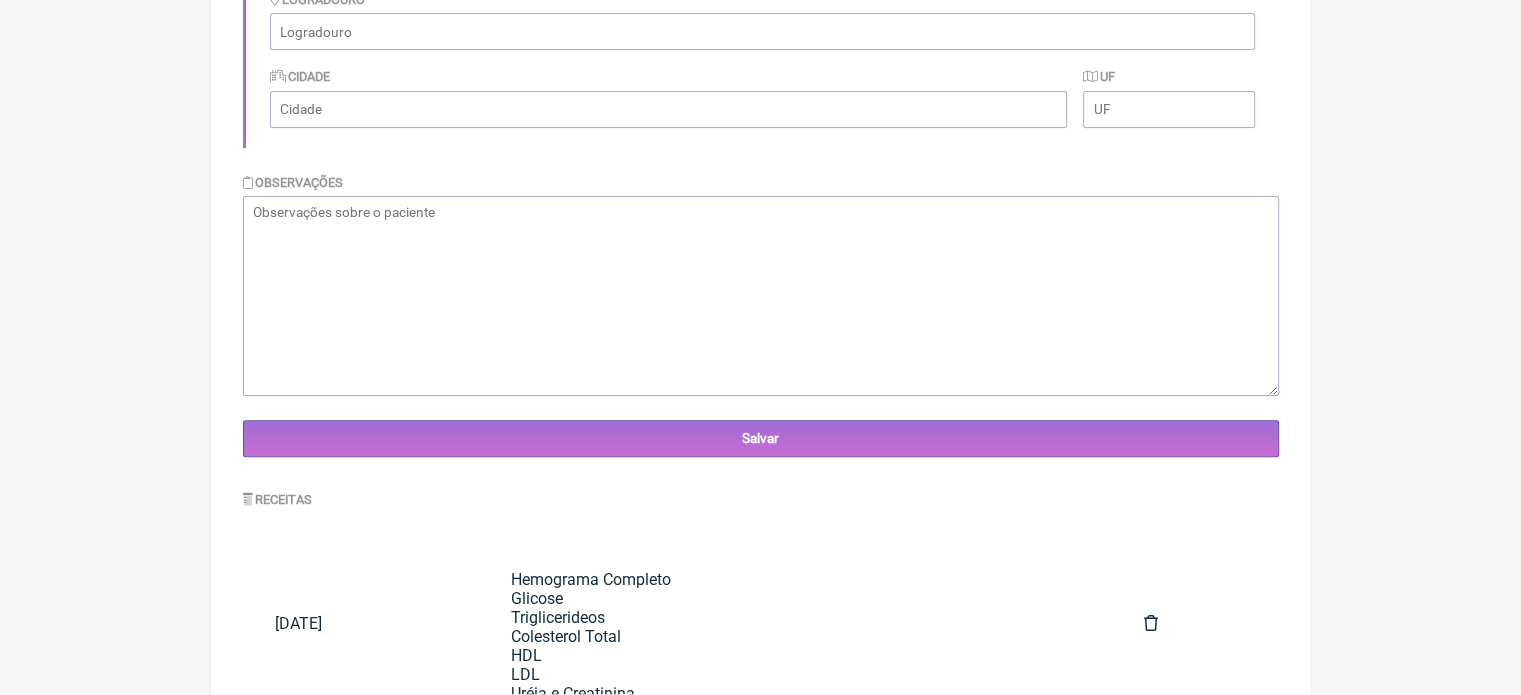 scroll, scrollTop: 769, scrollLeft: 0, axis: vertical 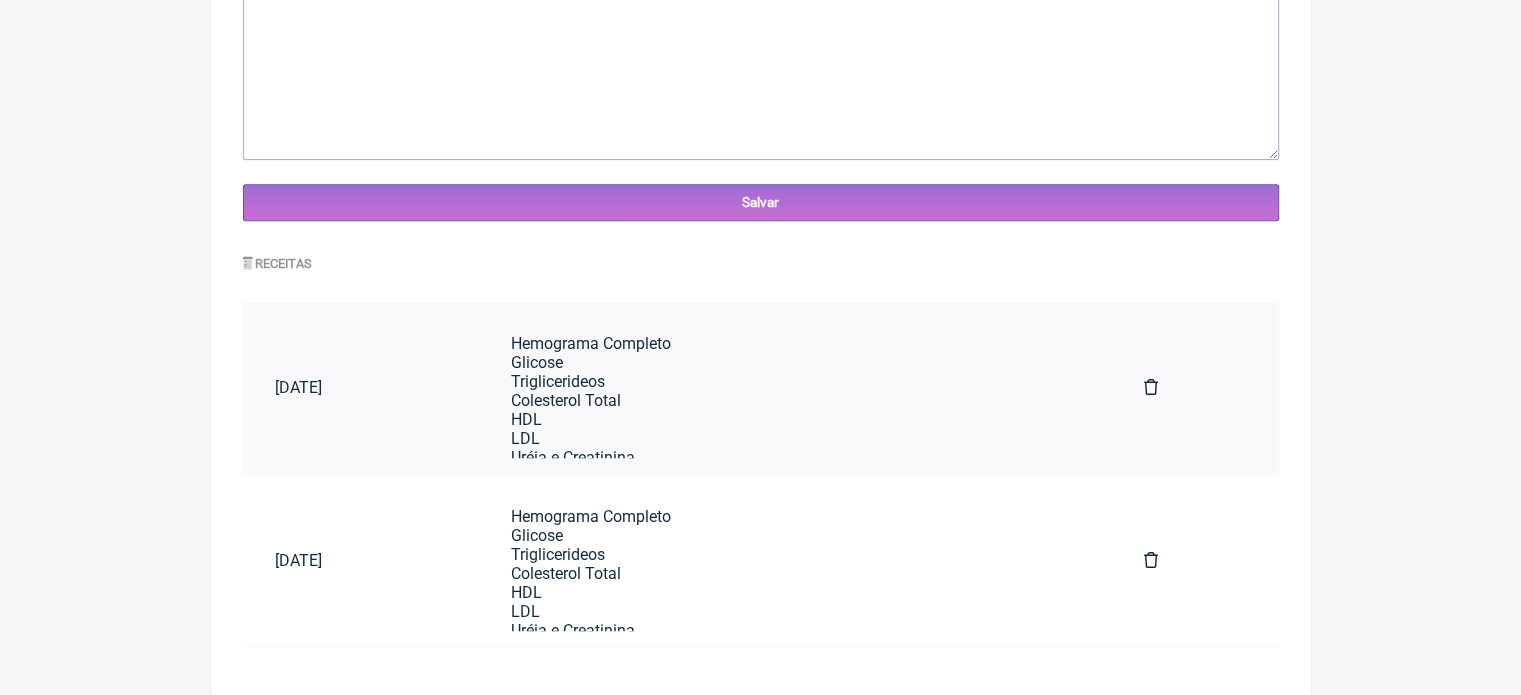 click on "Hemograma Completo Glicose Triglicerideos  Colesterol Total HDL LDL Uréia e Creatinina Hepatograma Completo Lipidograma Completo TSH, T3, T4 Anti TPO LH, FSH Cortisol e Prolactina Estradiol, Estriol, Estrona Ferro e Ferritina DHE PCR Insulina Hemoglobina Glicada ÁcidoÚrico Homocisteína Coagulograma Testosterona Total e Livre Vit. A, B12, C, D NA, K, Ca, Mg CEA Ca 19.9, Ca 15.3, Ca 72.4, Ca 125 HCG FAN, Alfafetoproteína" at bounding box center (795, 657) 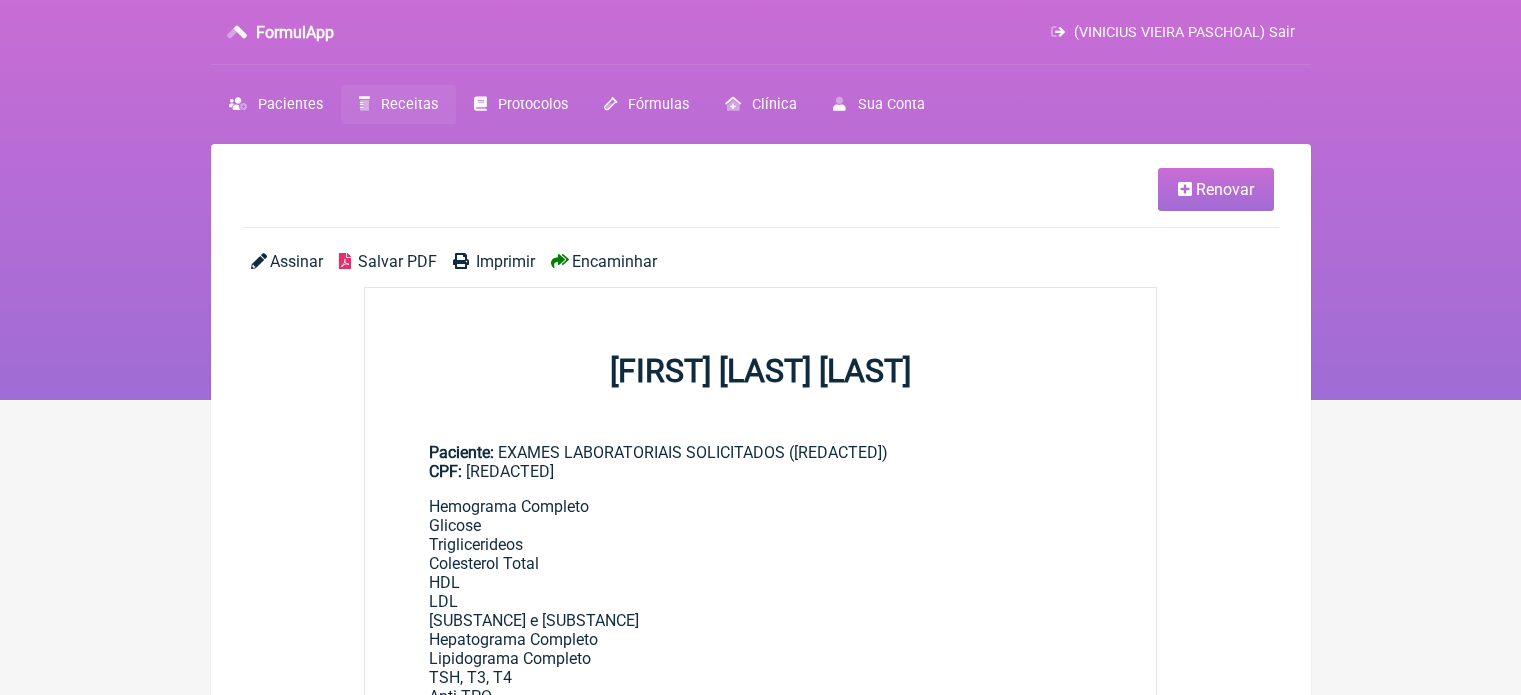 scroll, scrollTop: 0, scrollLeft: 0, axis: both 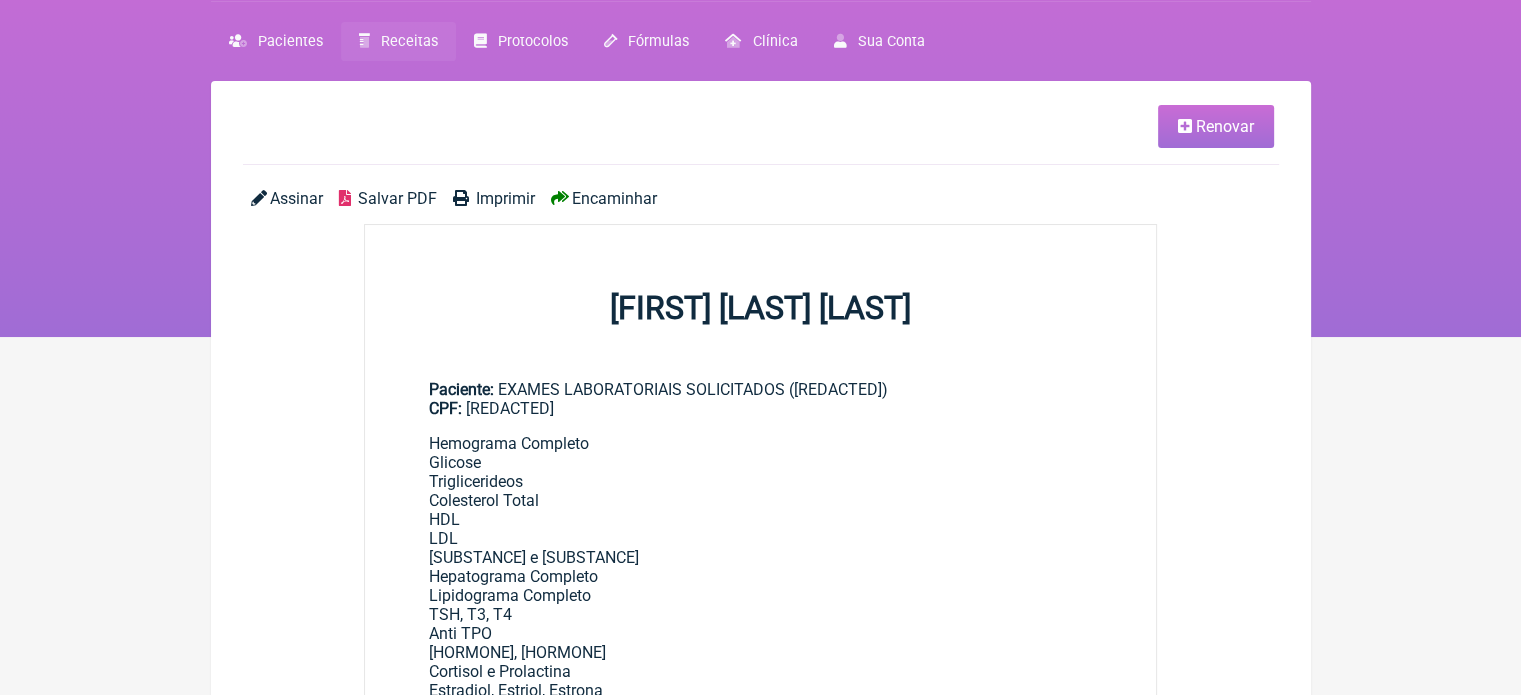 click on "Renovar" at bounding box center [1216, 126] 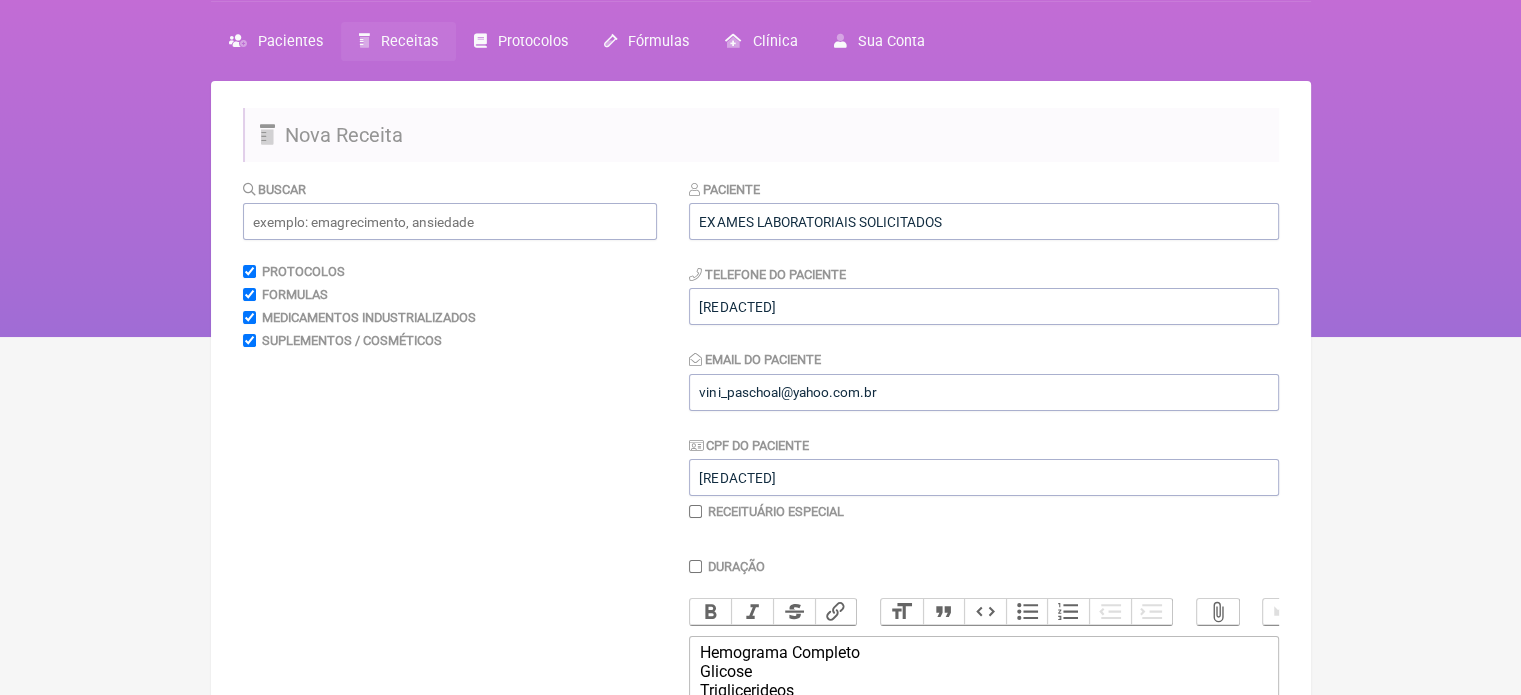 scroll, scrollTop: 0, scrollLeft: 0, axis: both 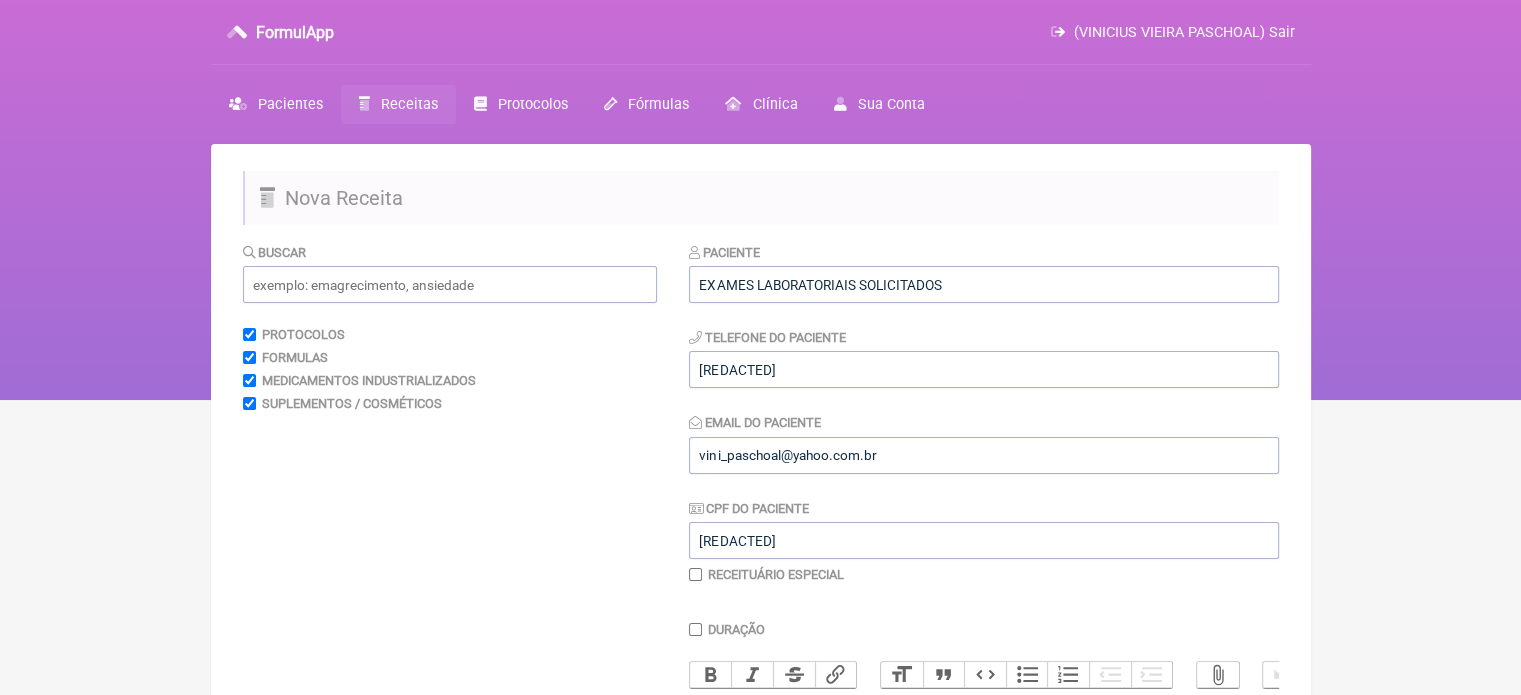 click on "Paciente [FIRST] [LAST] Telefone do Paciente [PHONE] Email do Paciente [EMAIL] CPF do Paciente [REDACTED] Receituário Especial" at bounding box center (984, 412) 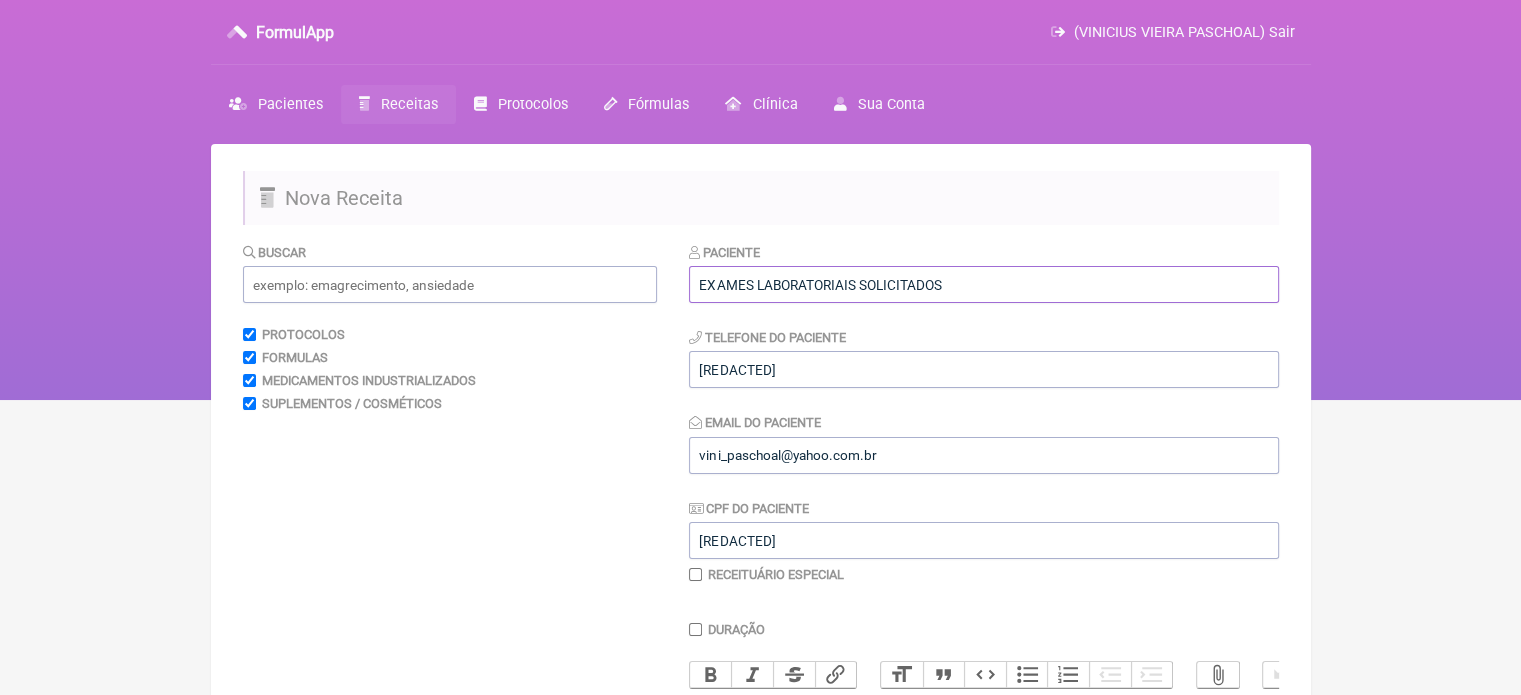click on "EXAMES LABORATORIAIS SOLICITADOS" at bounding box center (984, 284) 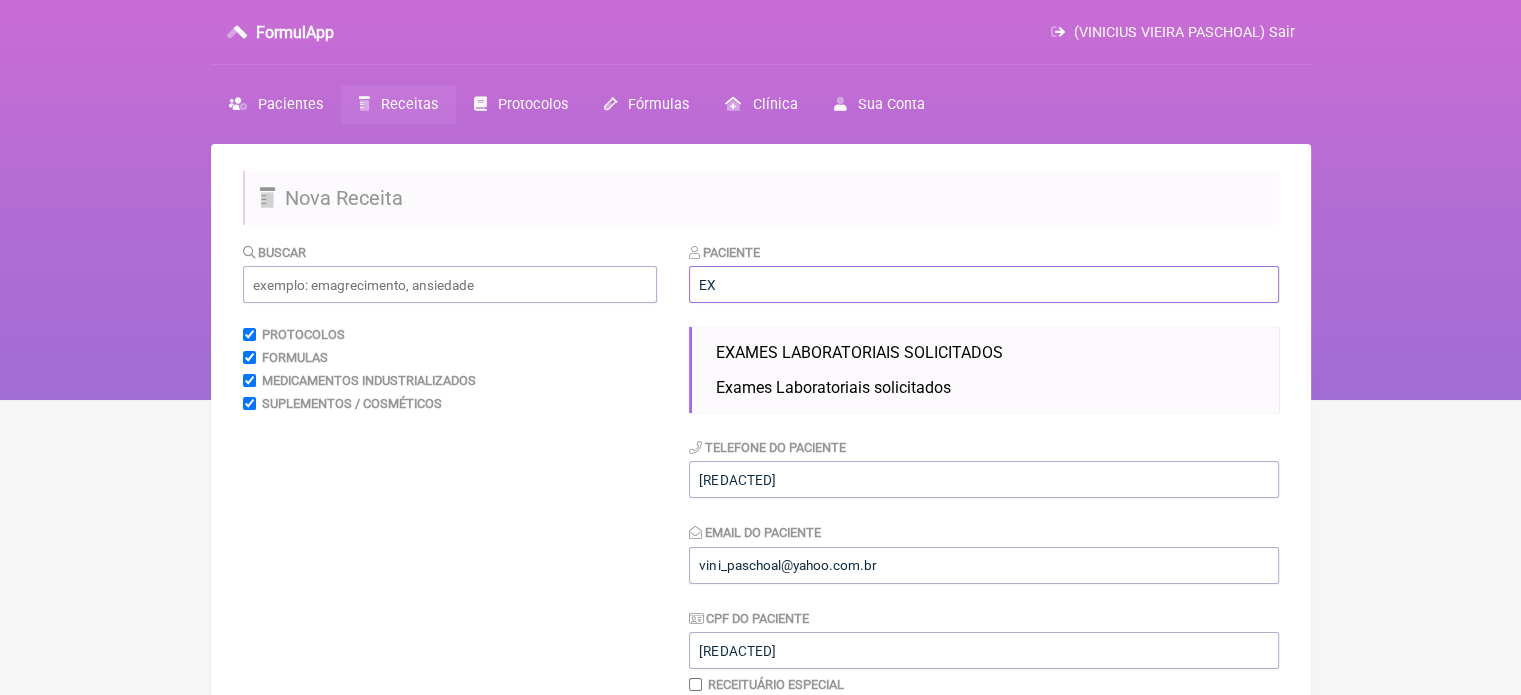 type on "E" 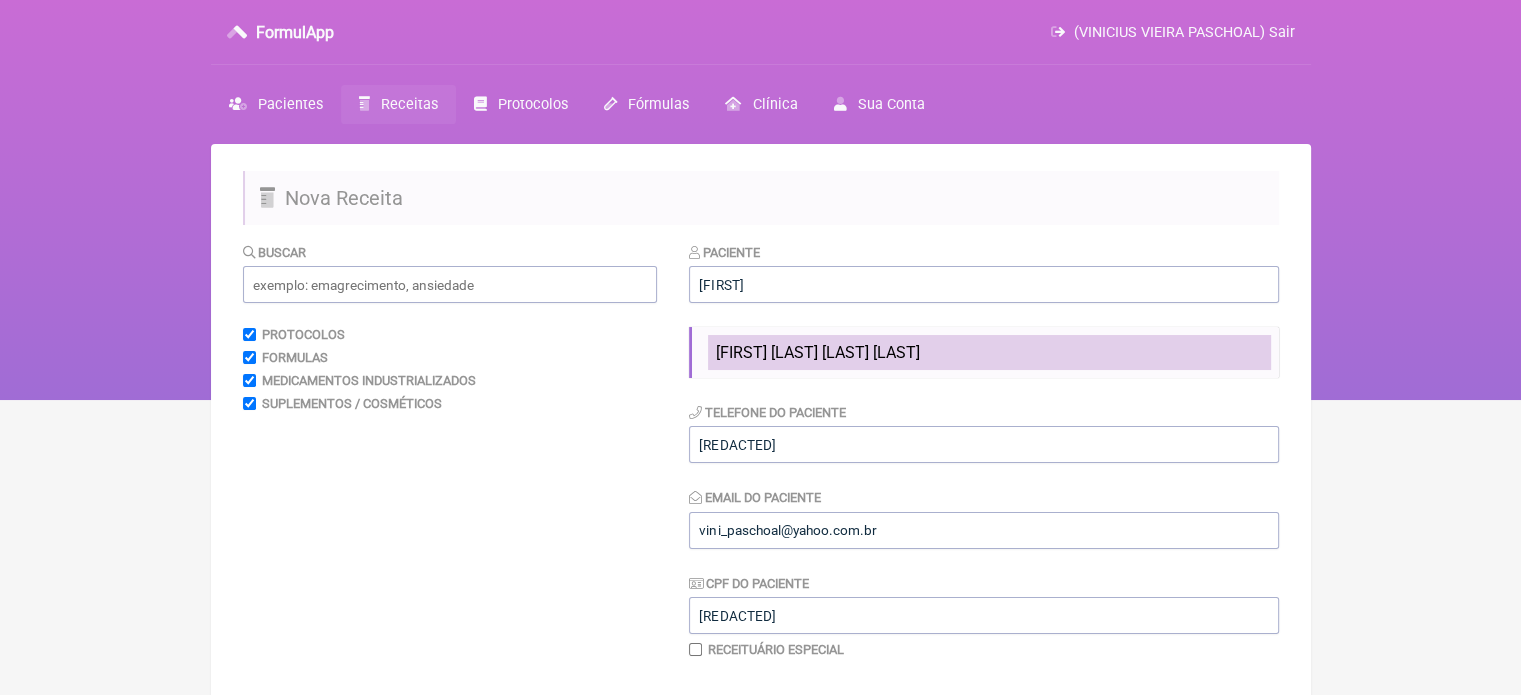 click on "[FIRST] [LAST] [LAST] [LAST]" at bounding box center [989, 352] 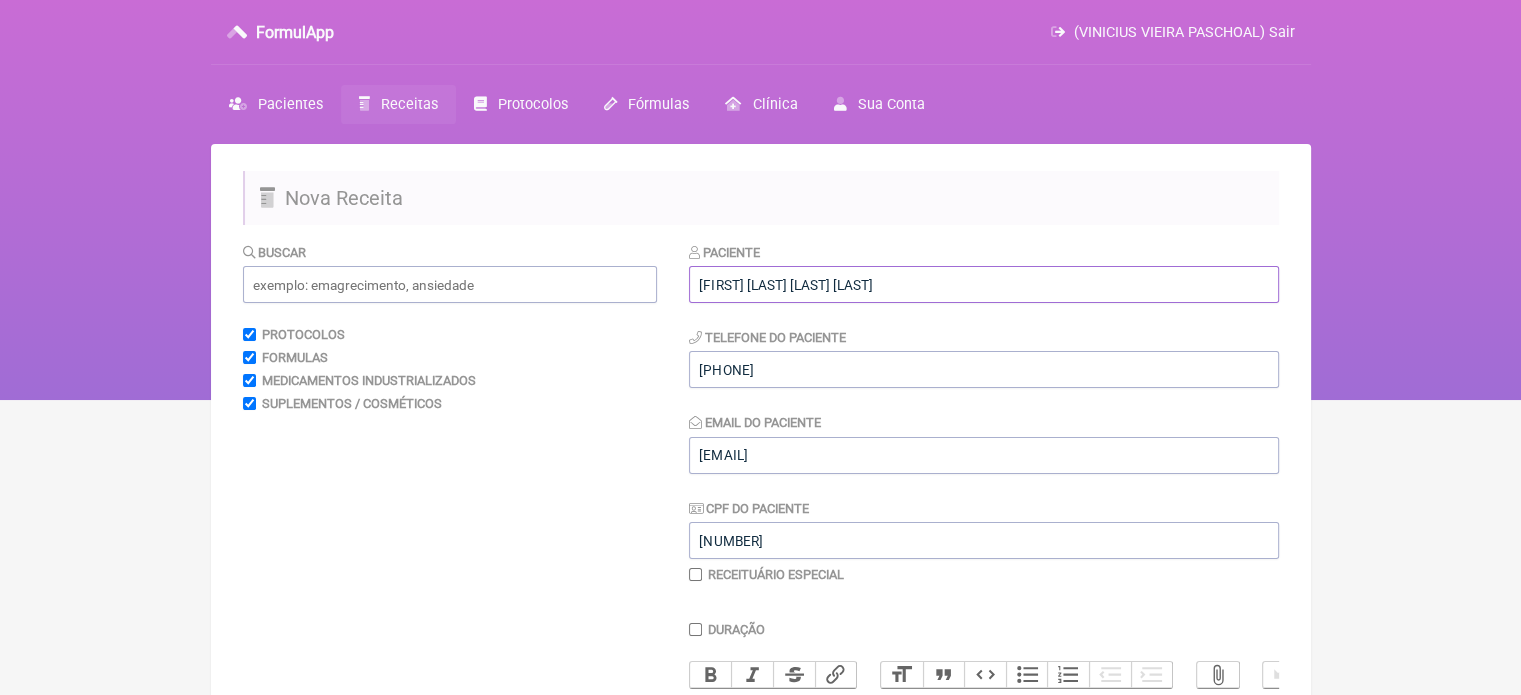 click on "[FIRST] [LAST] [LAST] [LAST]" at bounding box center [984, 284] 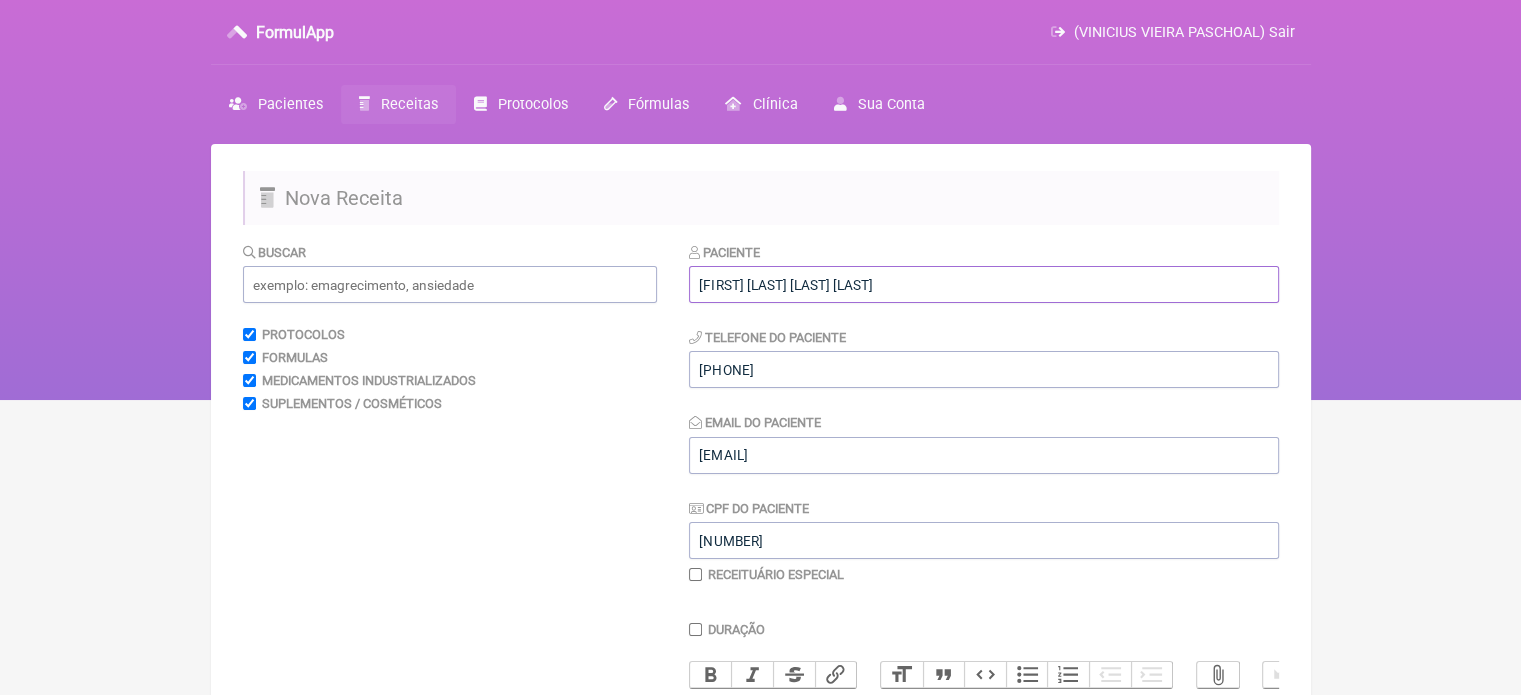 click on "[FIRST] [LAST] [LAST] [LAST]" at bounding box center (984, 284) 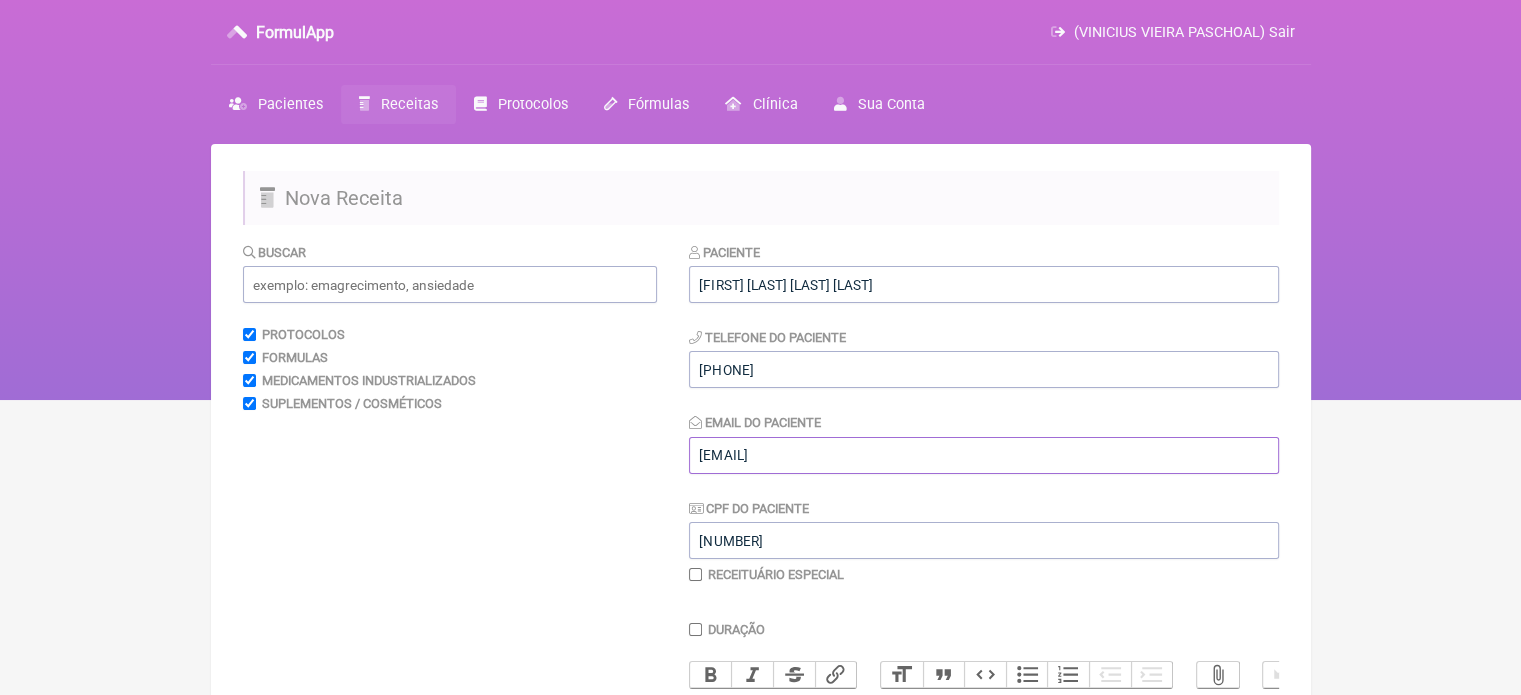 click on "[EMAIL]" at bounding box center [984, 455] 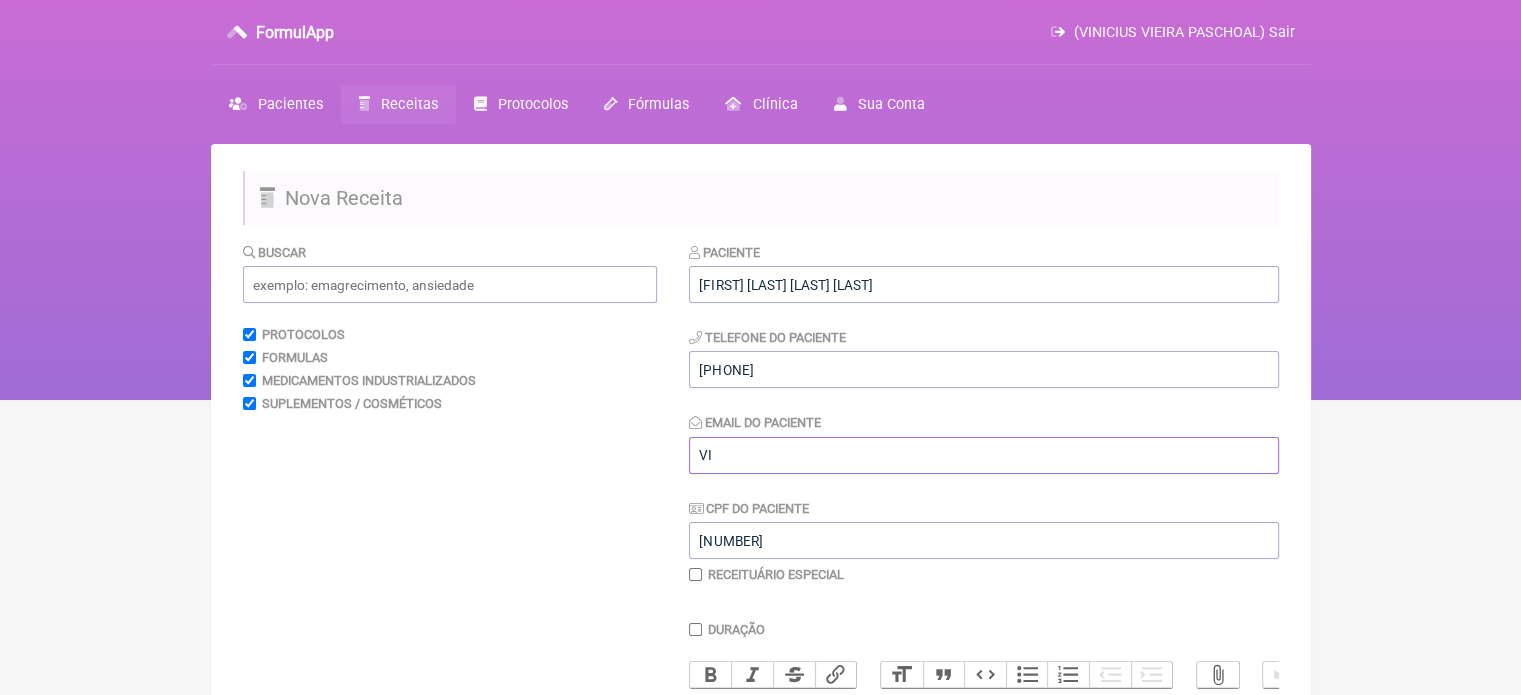 type on "V" 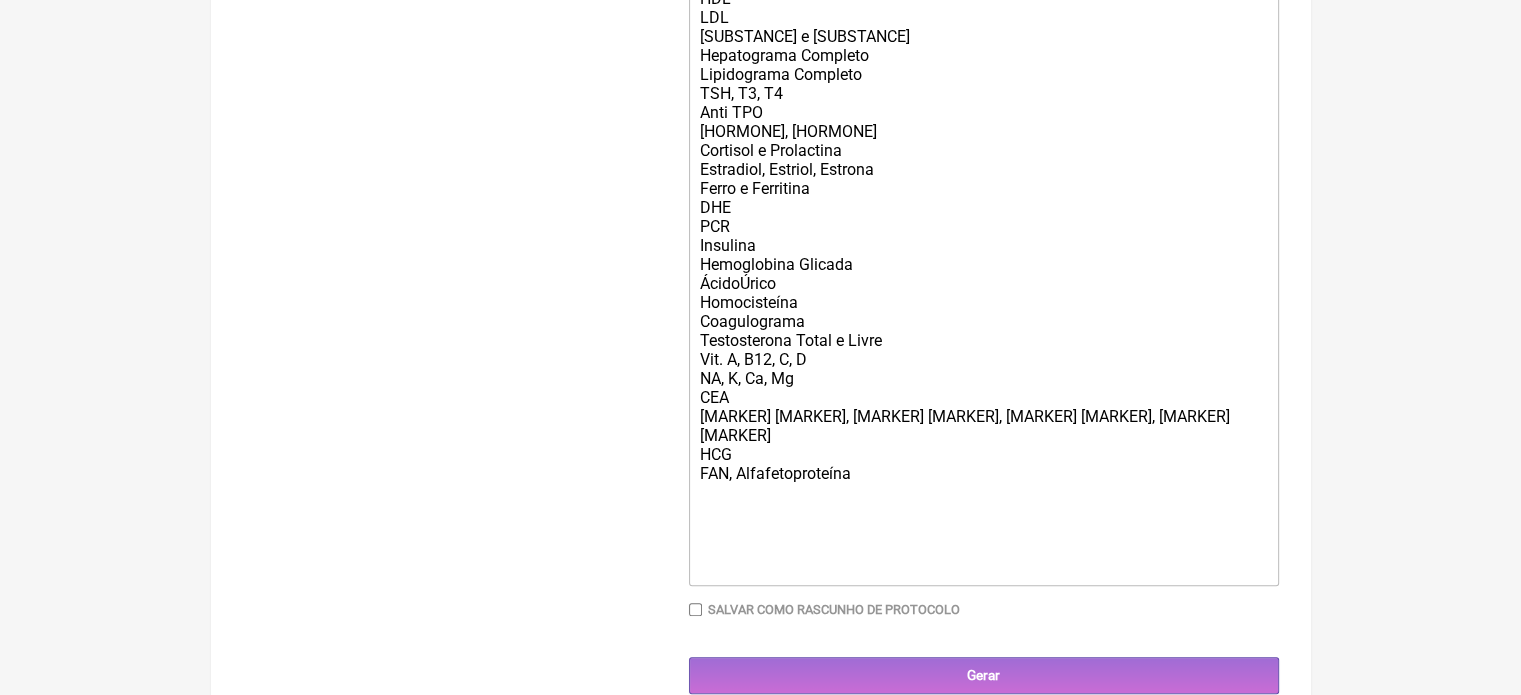 scroll, scrollTop: 826, scrollLeft: 0, axis: vertical 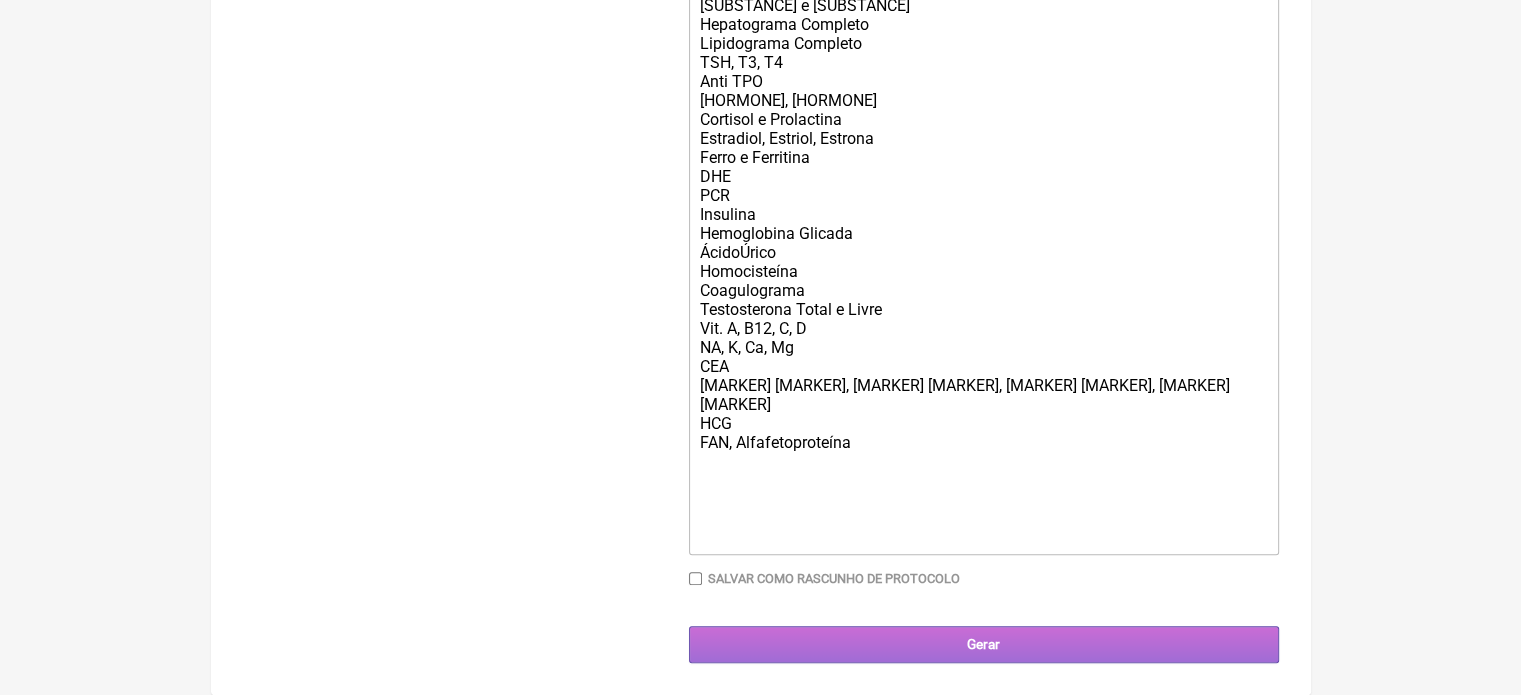 type on "[EMAIL]" 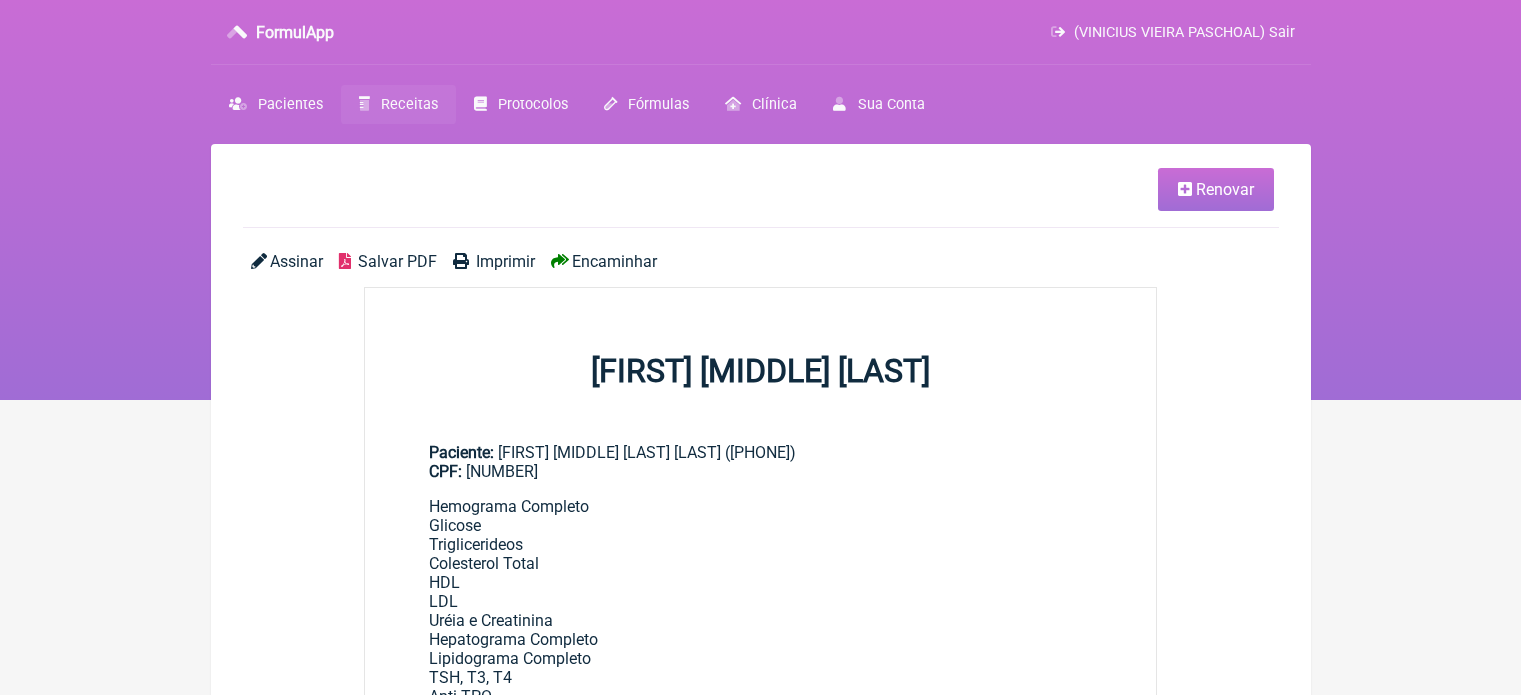 scroll, scrollTop: 0, scrollLeft: 0, axis: both 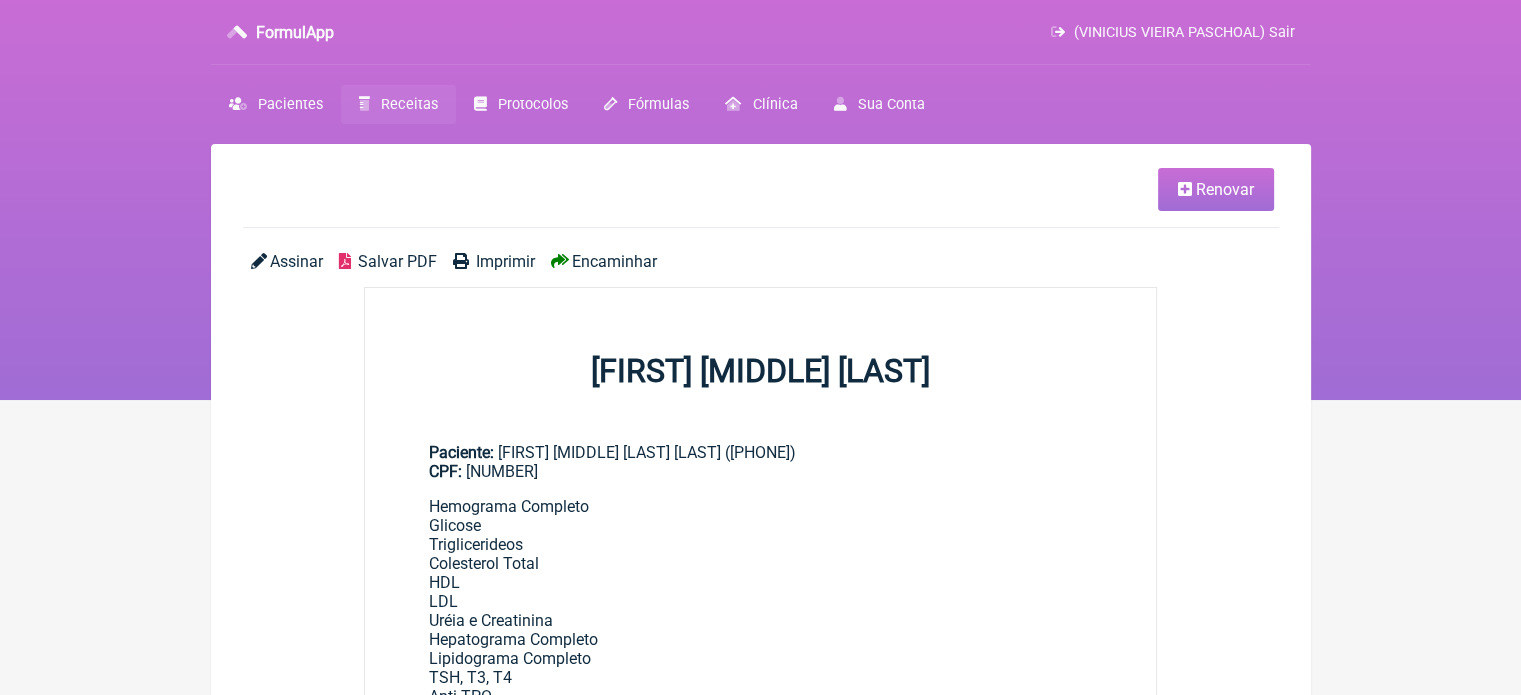 click on "Encaminhar" at bounding box center (614, 261) 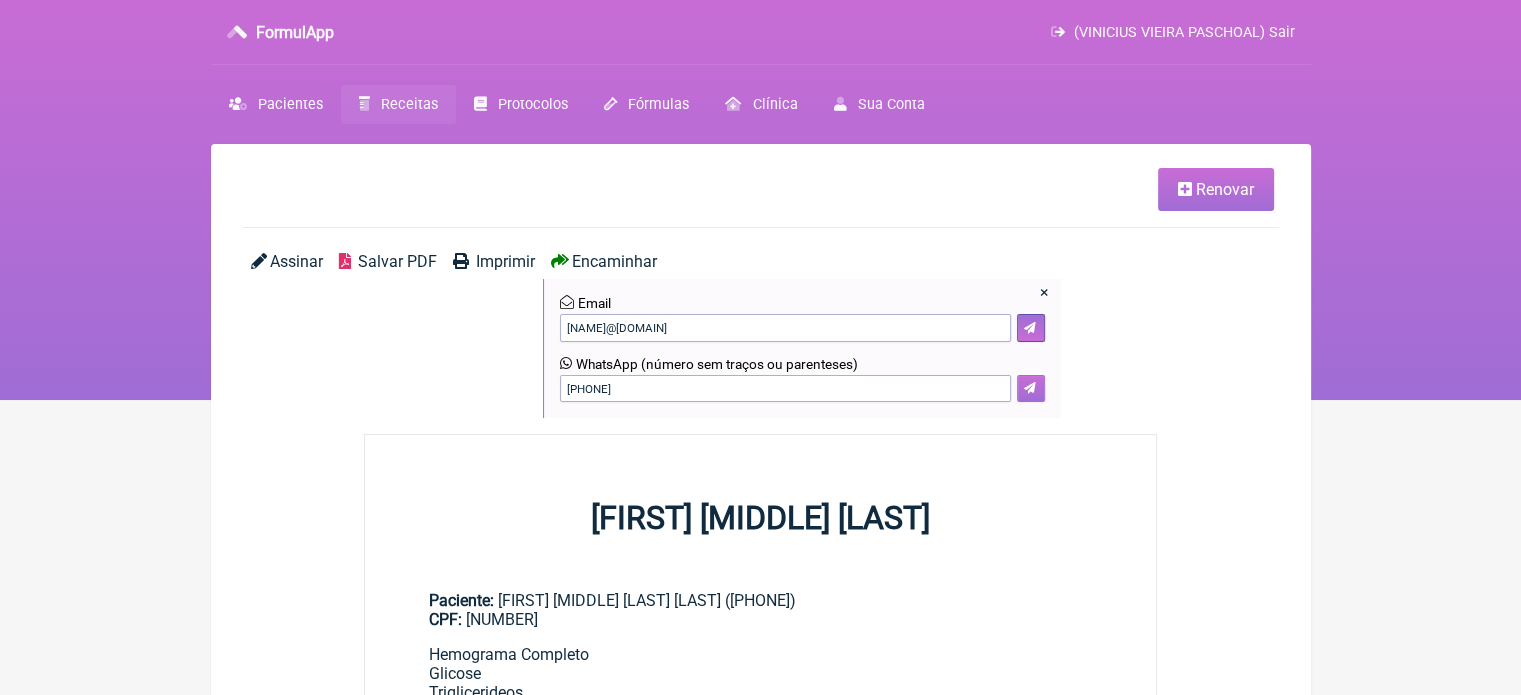 click at bounding box center (1030, 388) 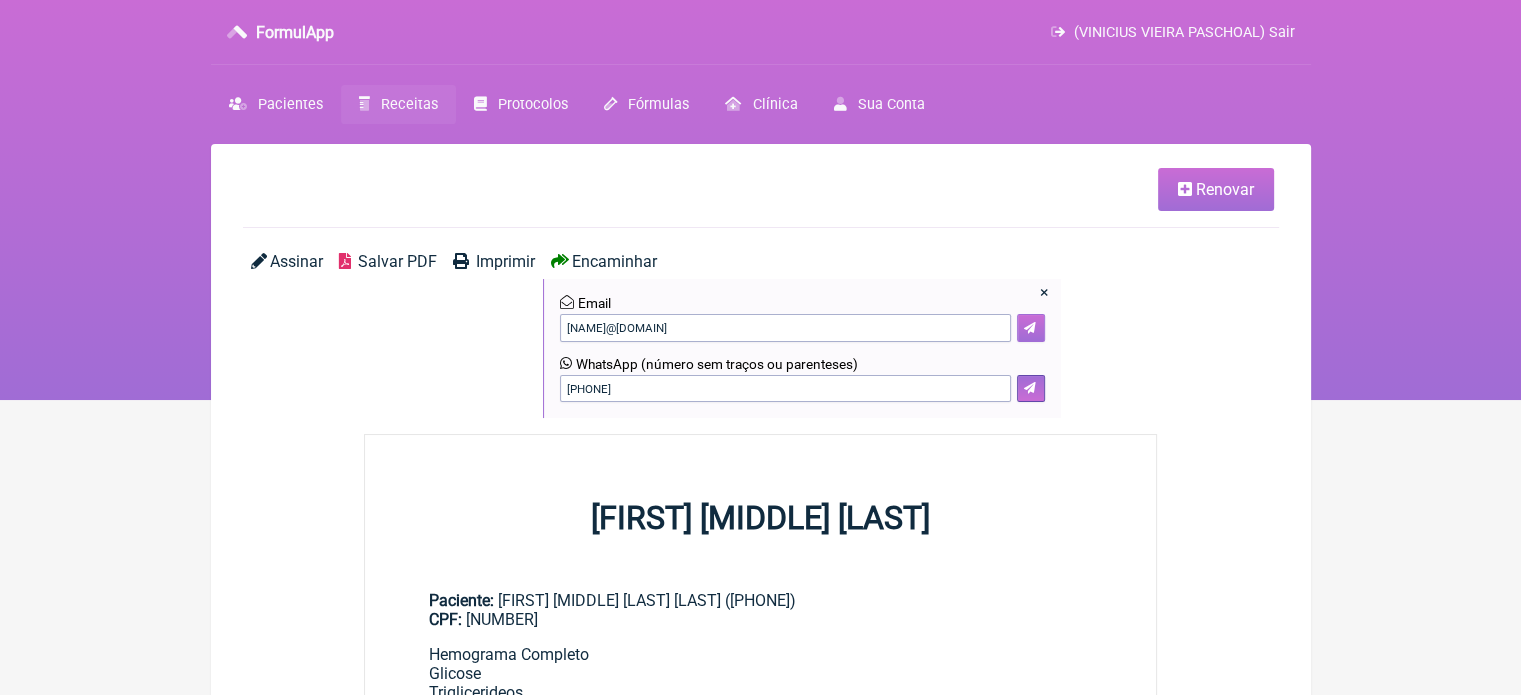 click at bounding box center [1030, 328] 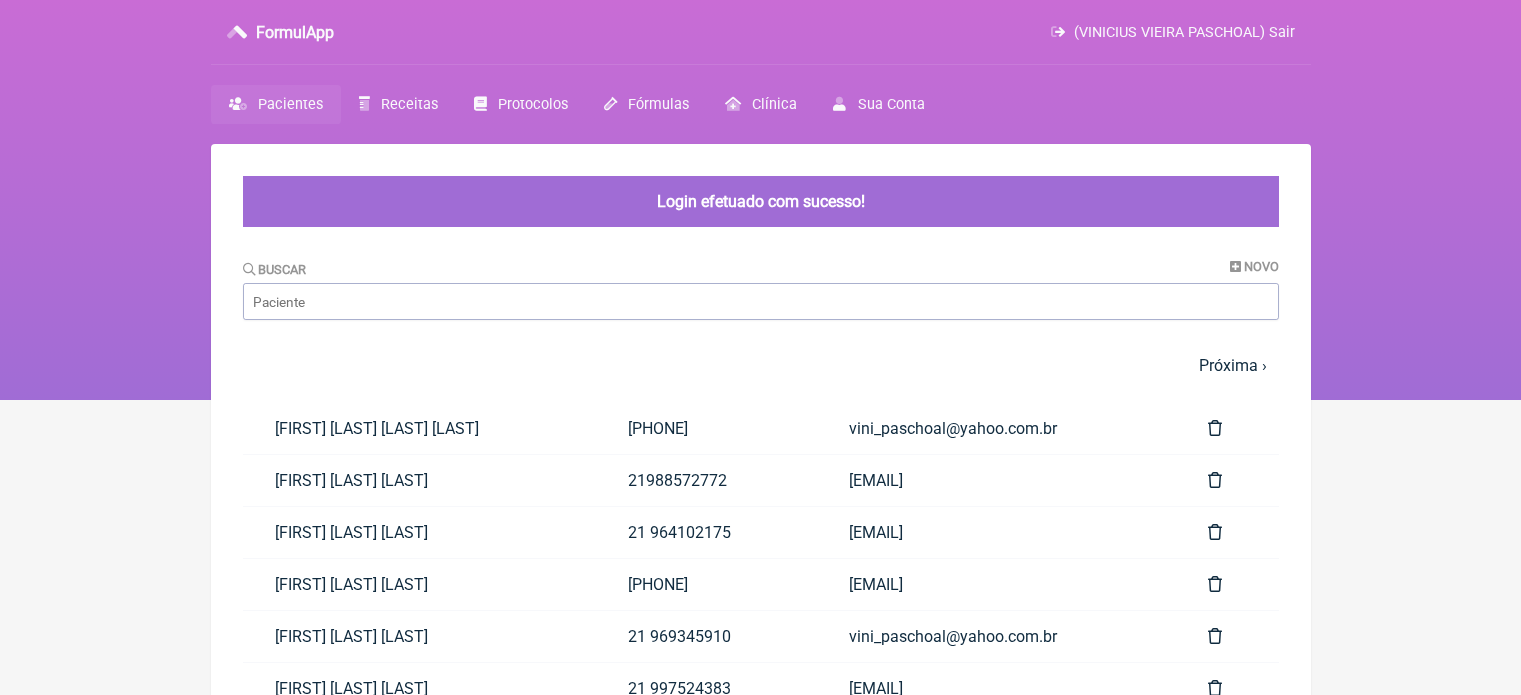 scroll, scrollTop: 0, scrollLeft: 0, axis: both 